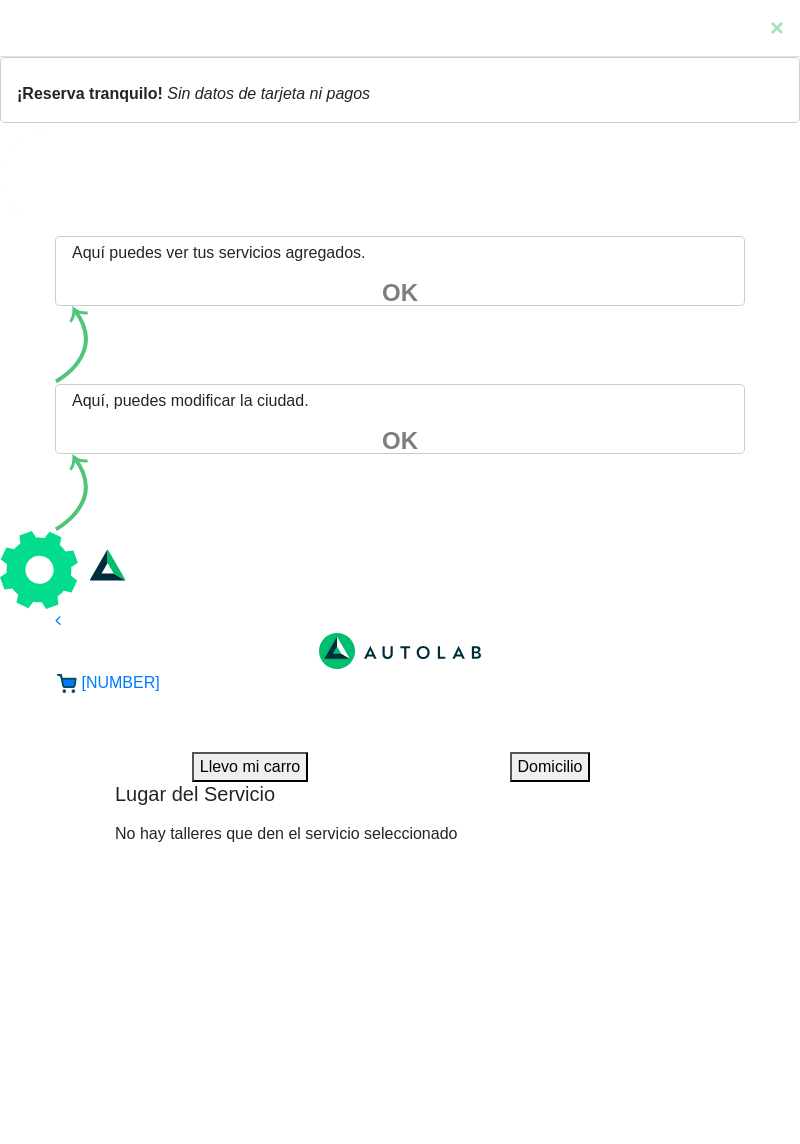 scroll, scrollTop: 0, scrollLeft: 0, axis: both 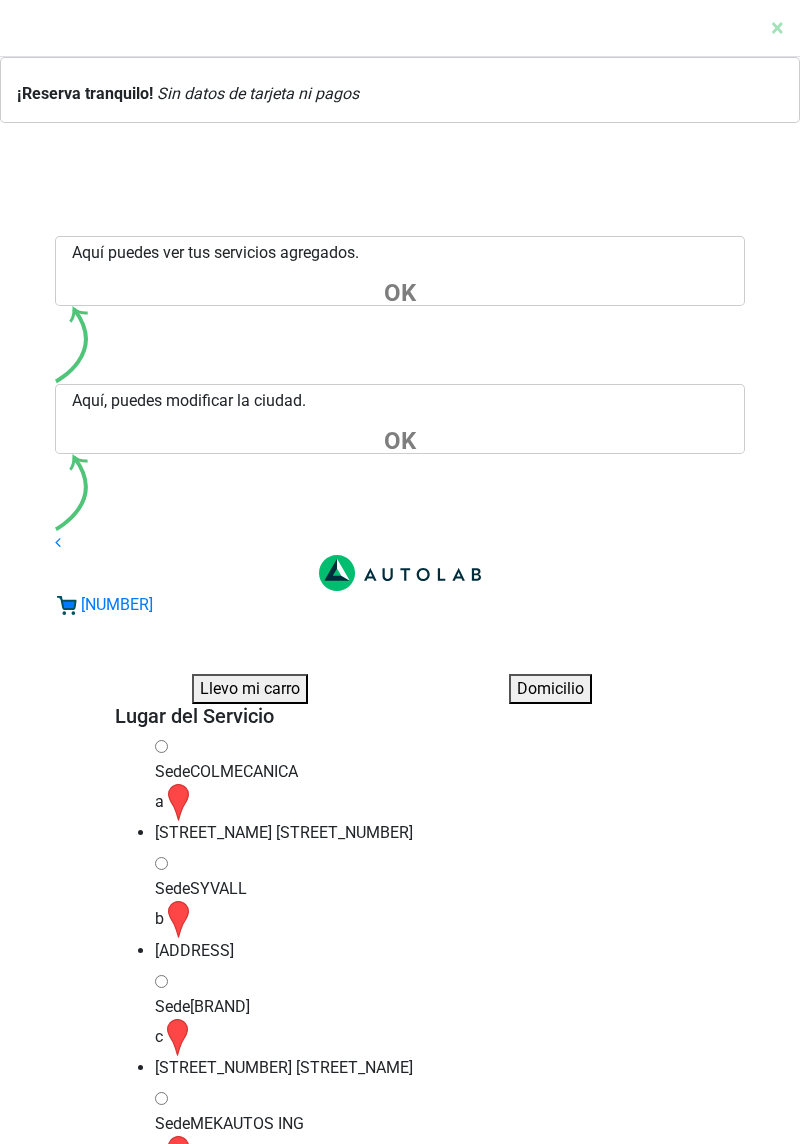 click on "Sede  AUTO SUR
i
[STREET_NAME] [STREET_NUMBER]" at bounding box center (420, 1732) 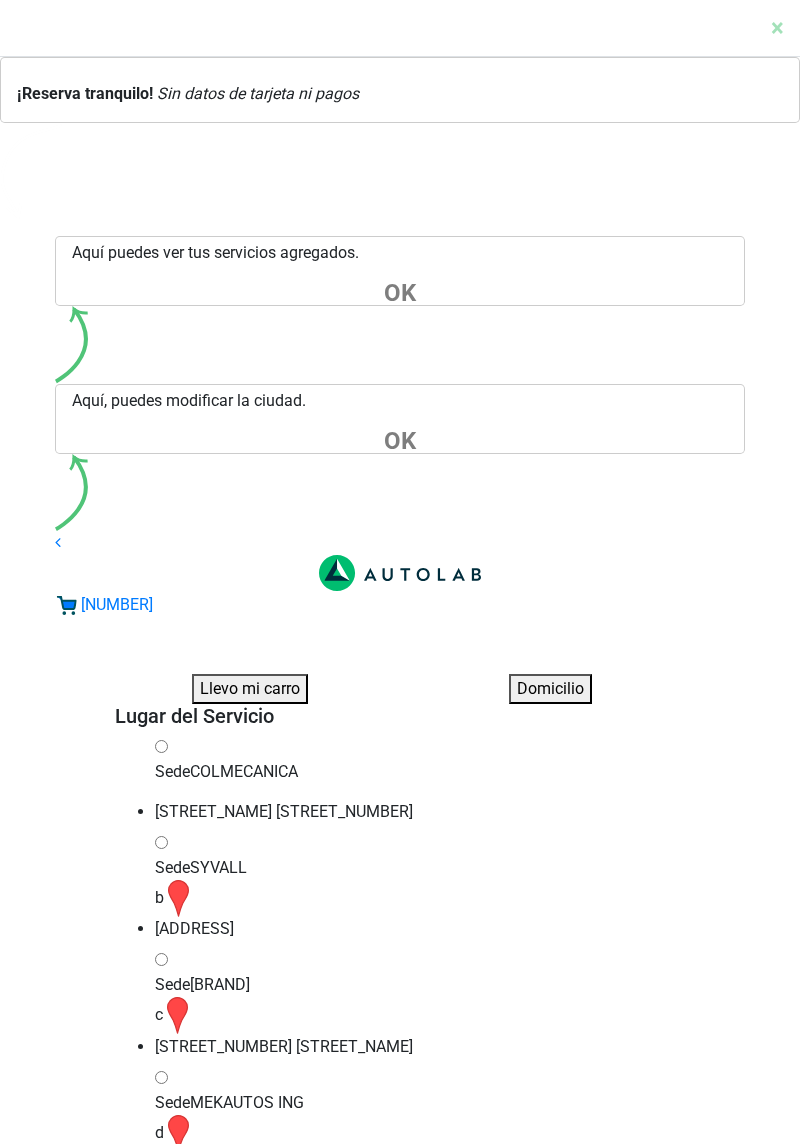 click at bounding box center (655, 734) 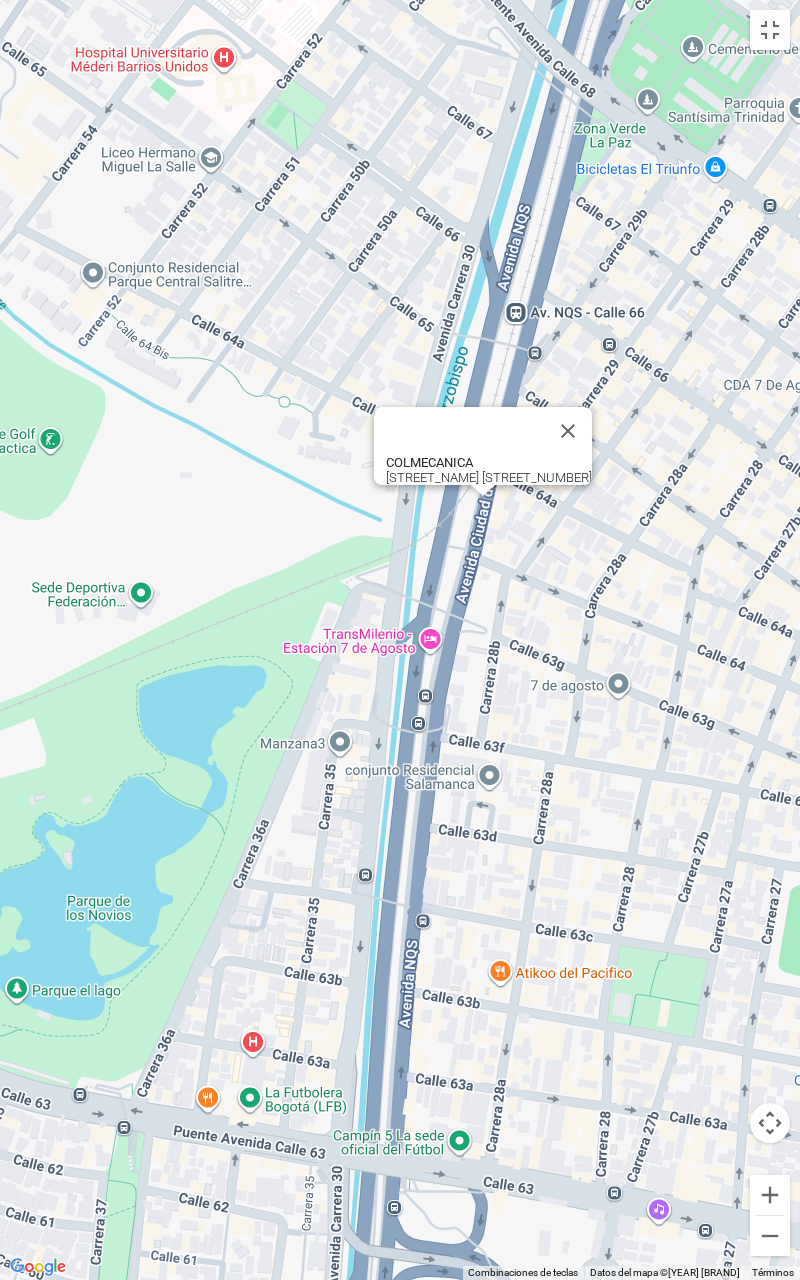 click at bounding box center [568, 431] 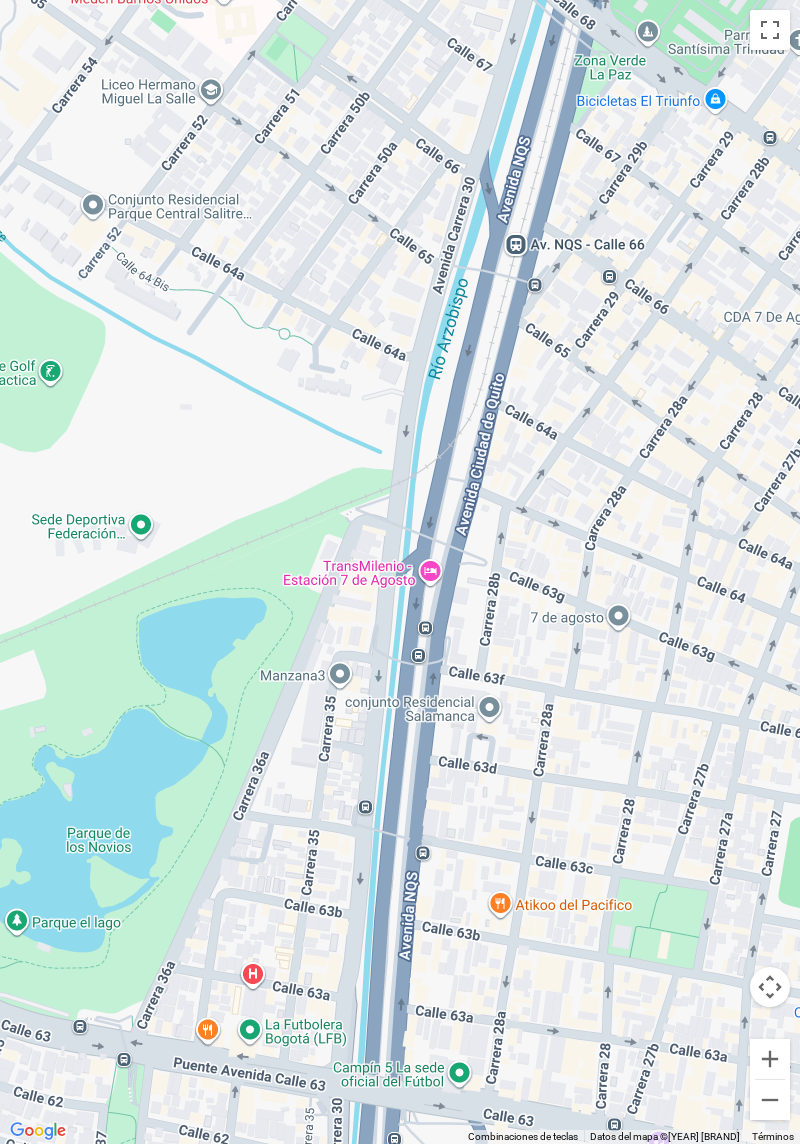 scroll, scrollTop: 153, scrollLeft: 0, axis: vertical 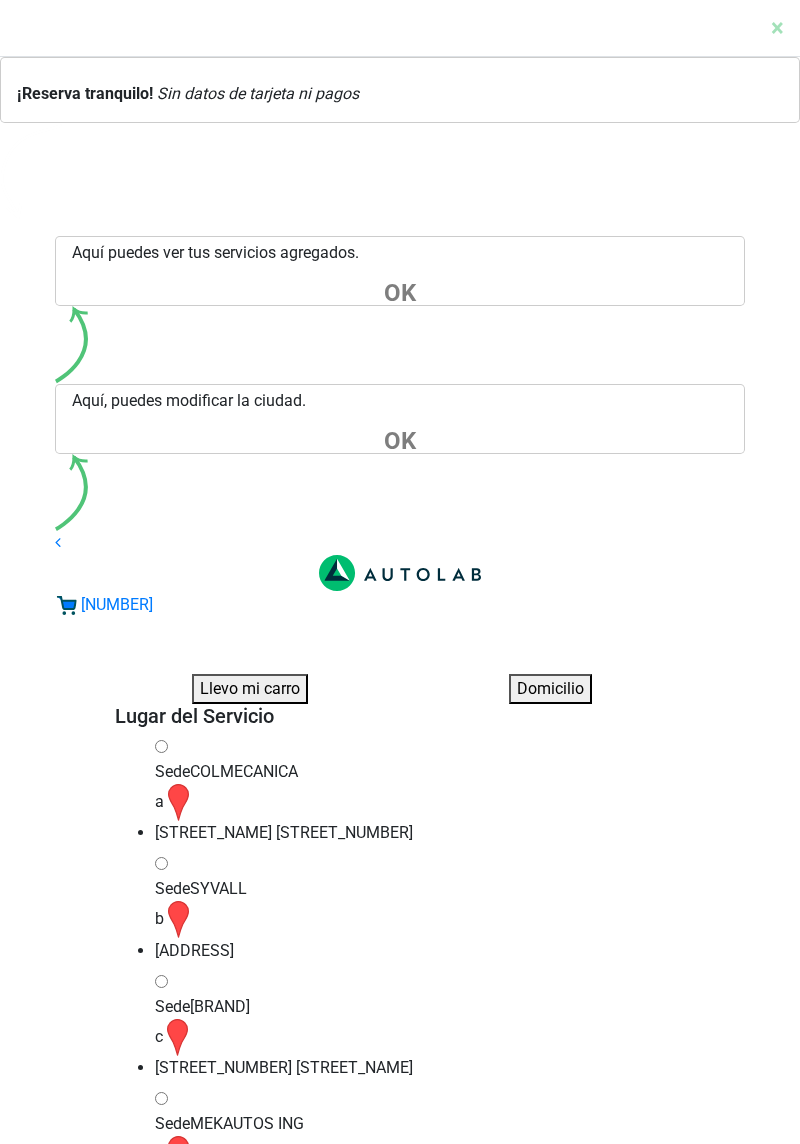 click on "Sede  SR. RUEDAS
c
[STREET_NUMBER] [STREET_NAME]" at bounding box center (420, 1029) 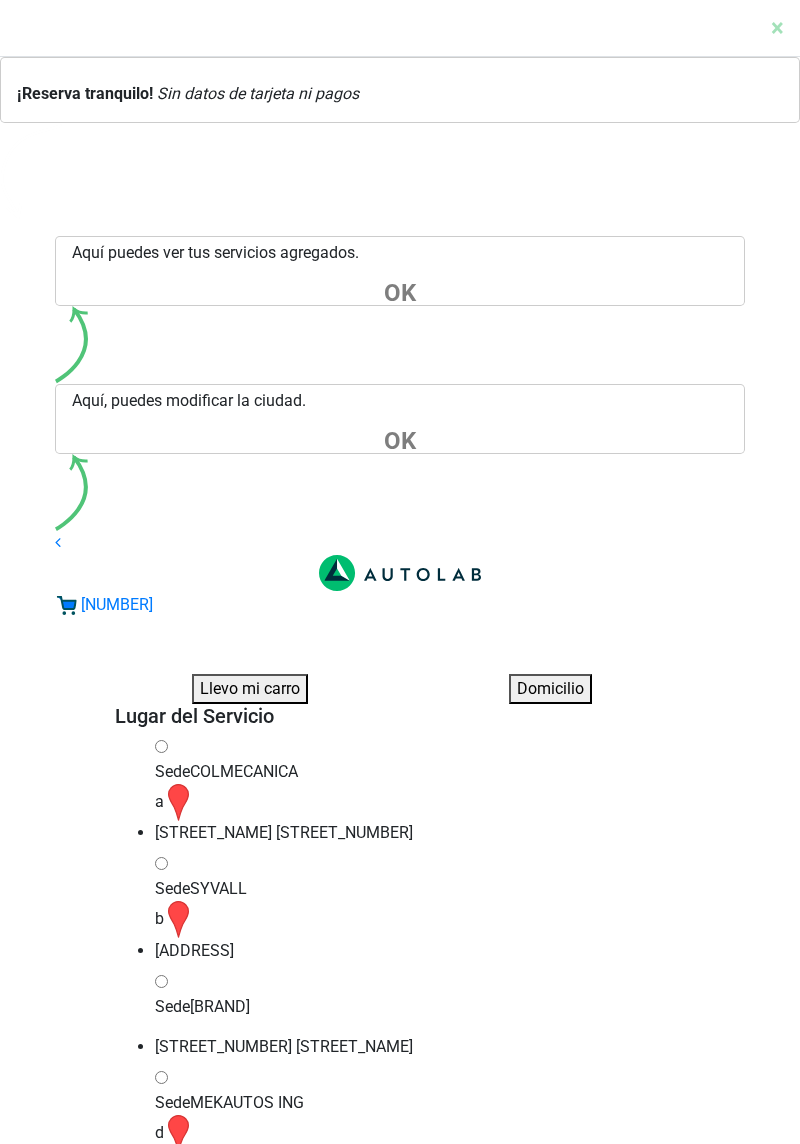 click at bounding box center (655, 734) 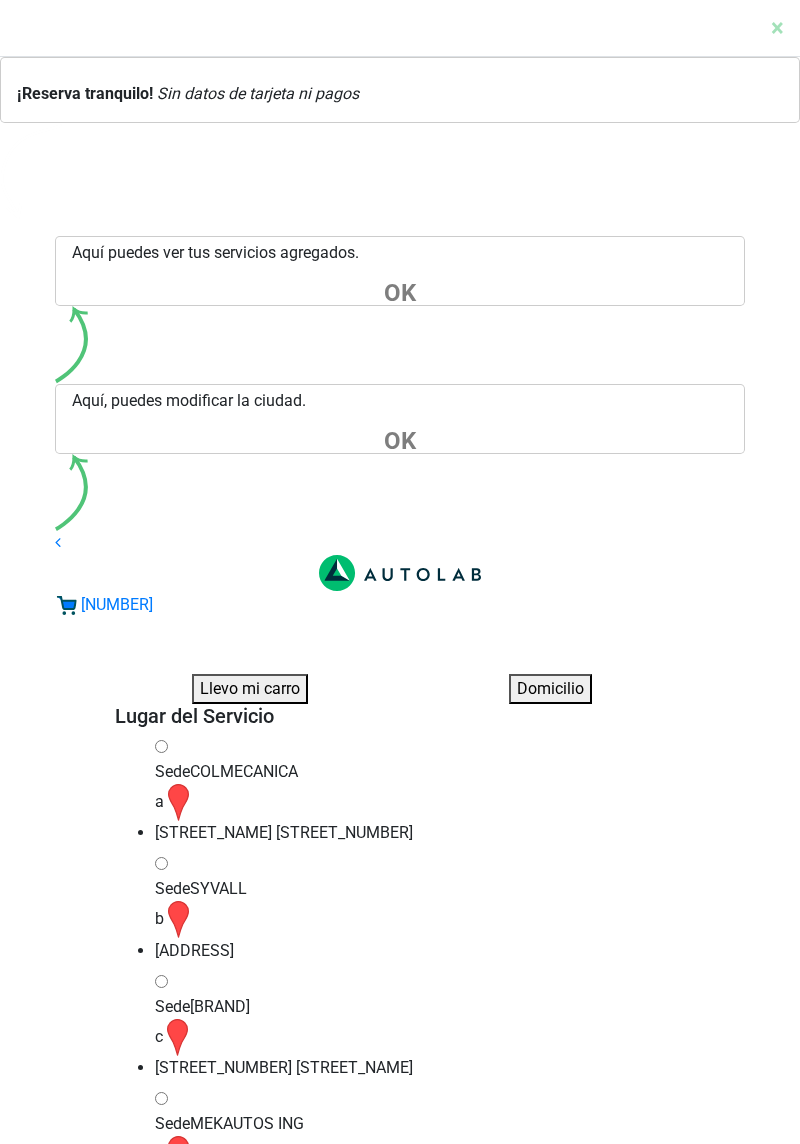 click on "Sede  CARTIME JF
e
[STREET_NAME] [STREET_NUMBER]" at bounding box center (420, 1263) 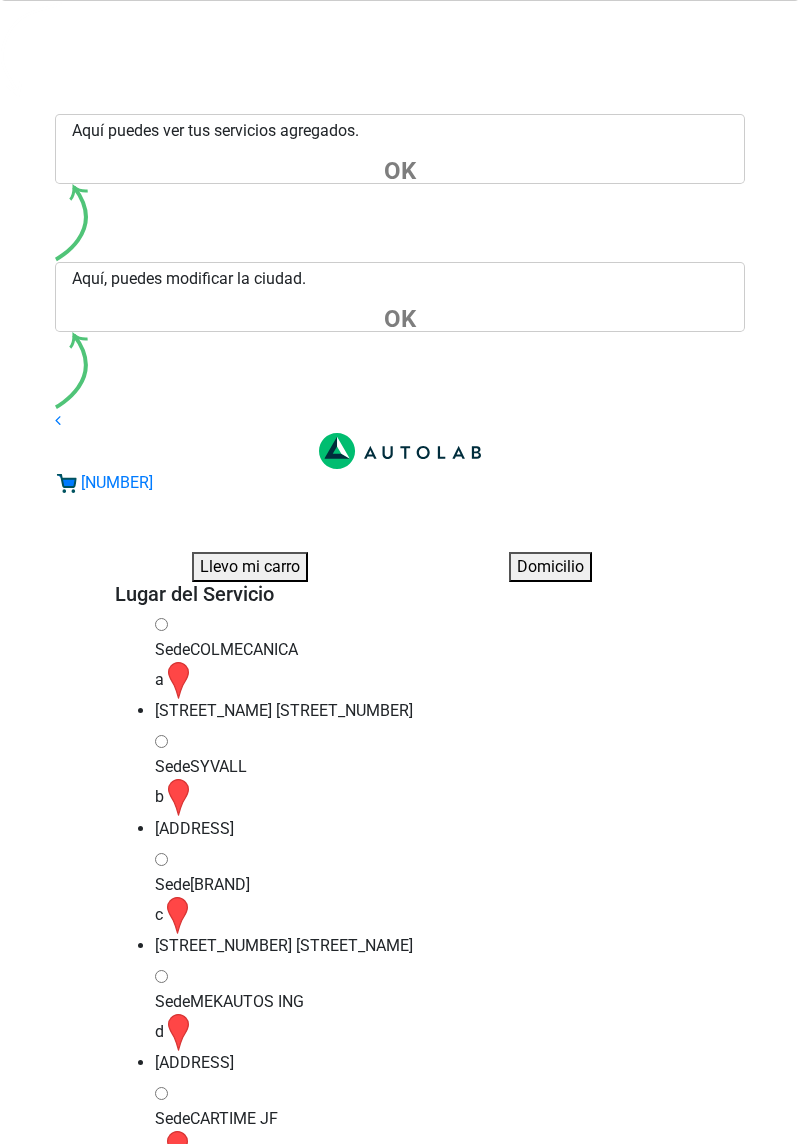 click at bounding box center [210, 2071] 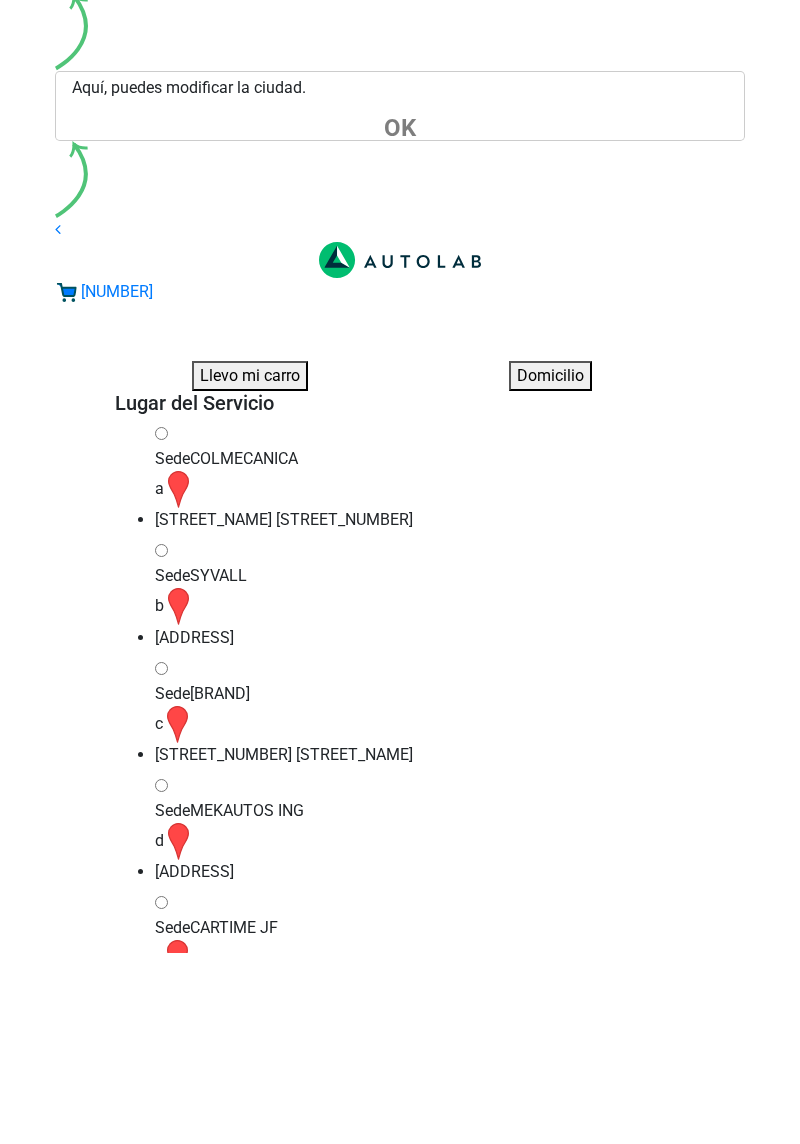scroll, scrollTop: 121, scrollLeft: 0, axis: vertical 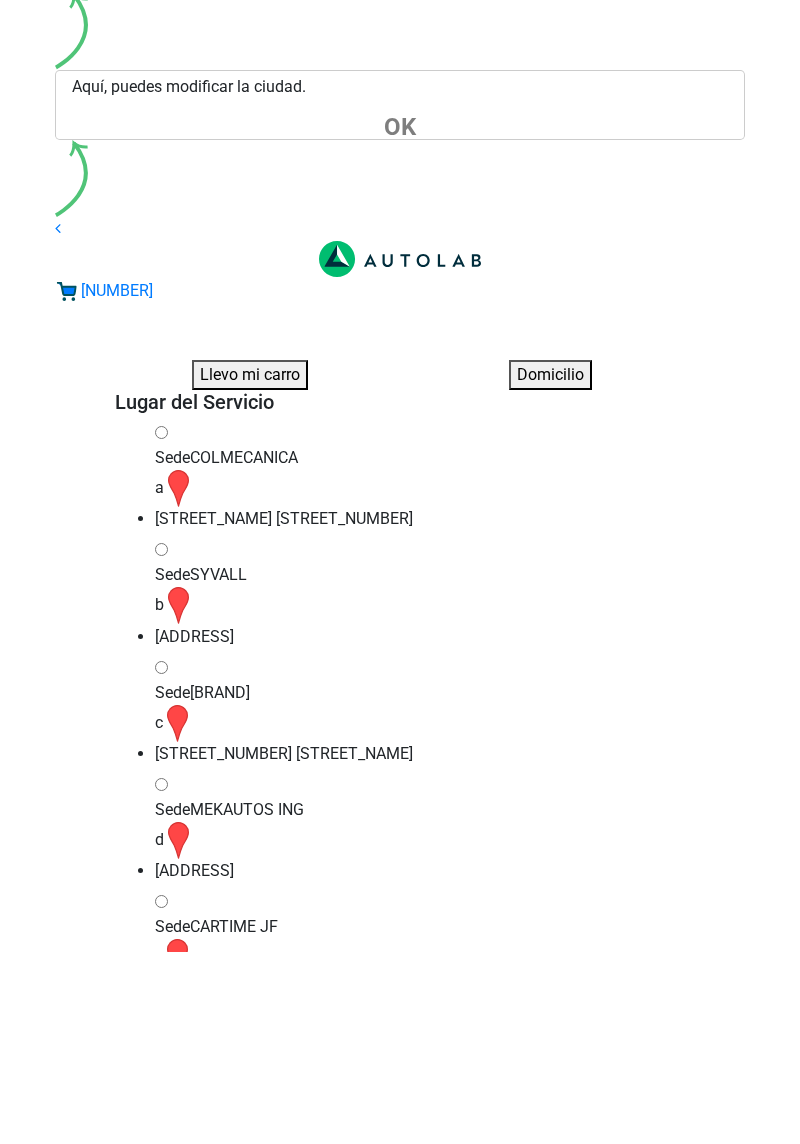 type on "[PERSON_NAME]" 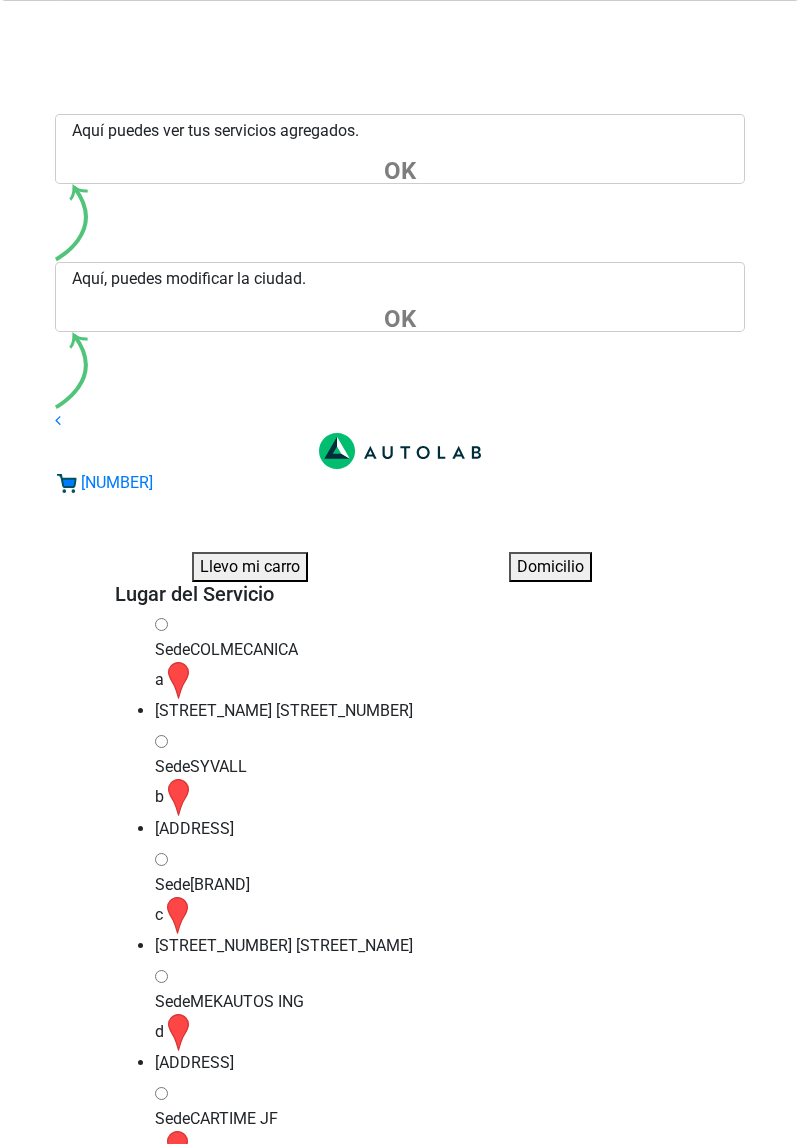 click at bounding box center [210, 2205] 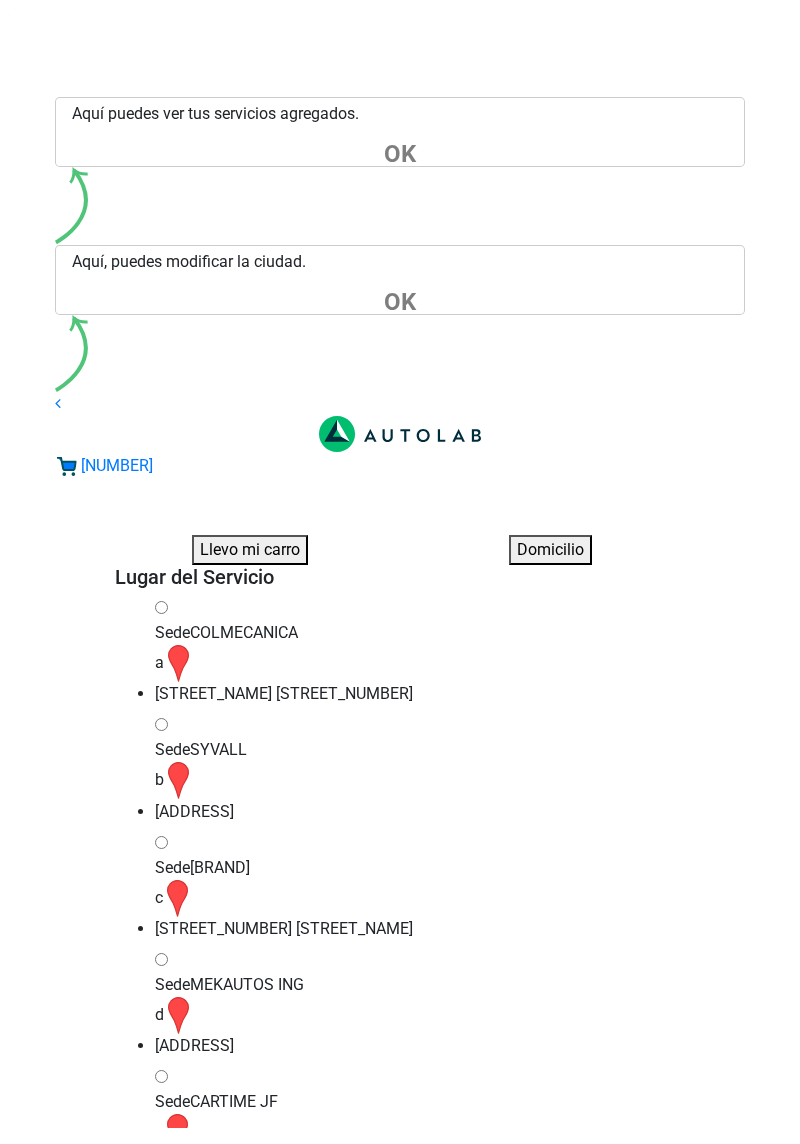 scroll, scrollTop: 122, scrollLeft: 0, axis: vertical 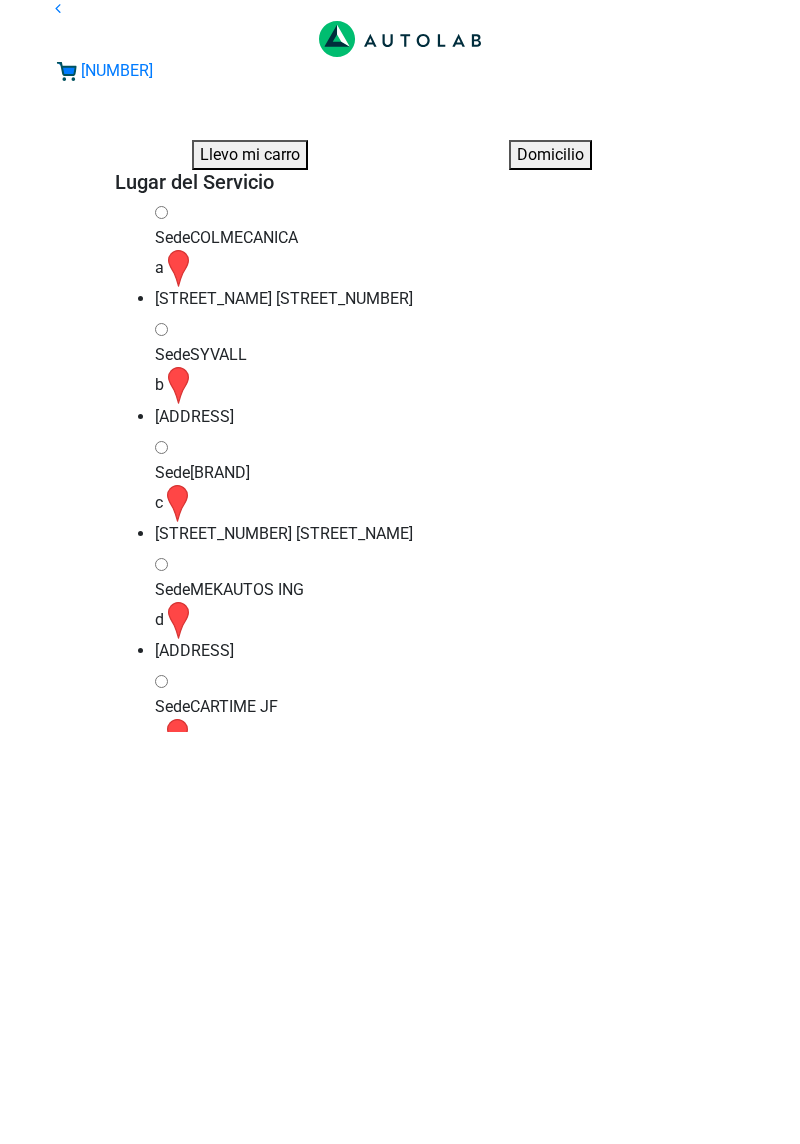 type on "[EMAIL]" 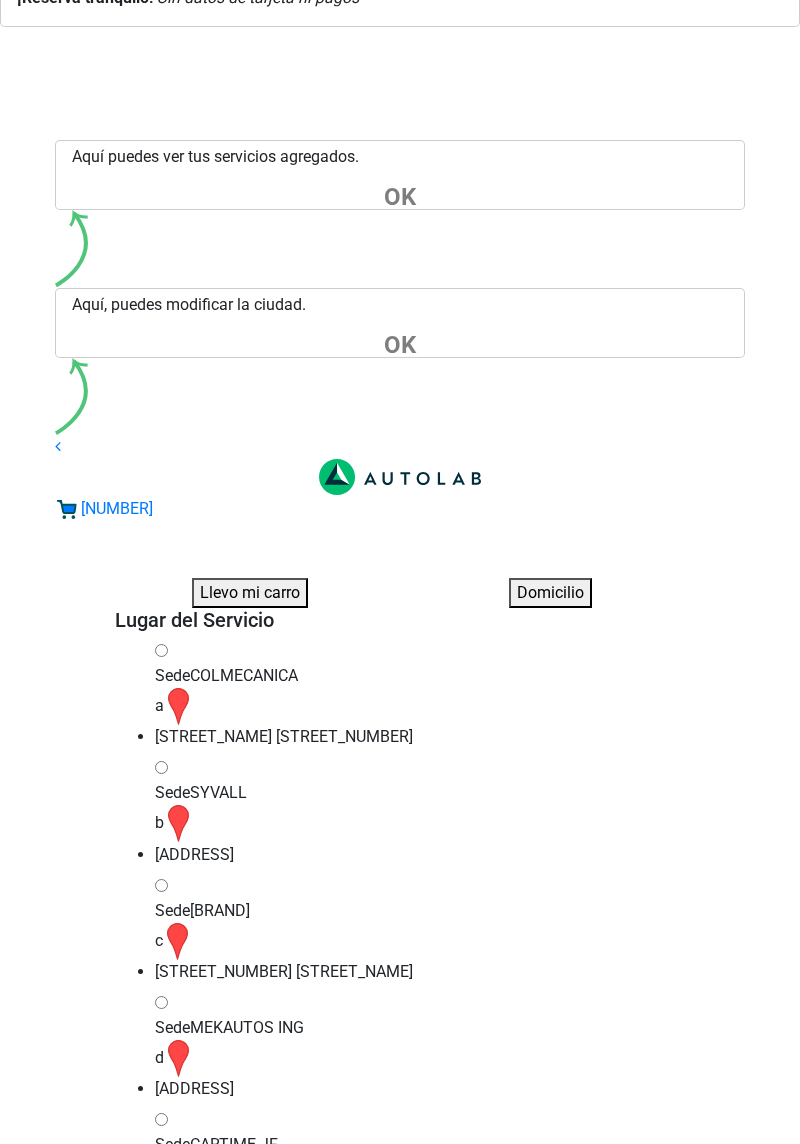 click on "Finalizar reserva" at bounding box center (603, 2338) 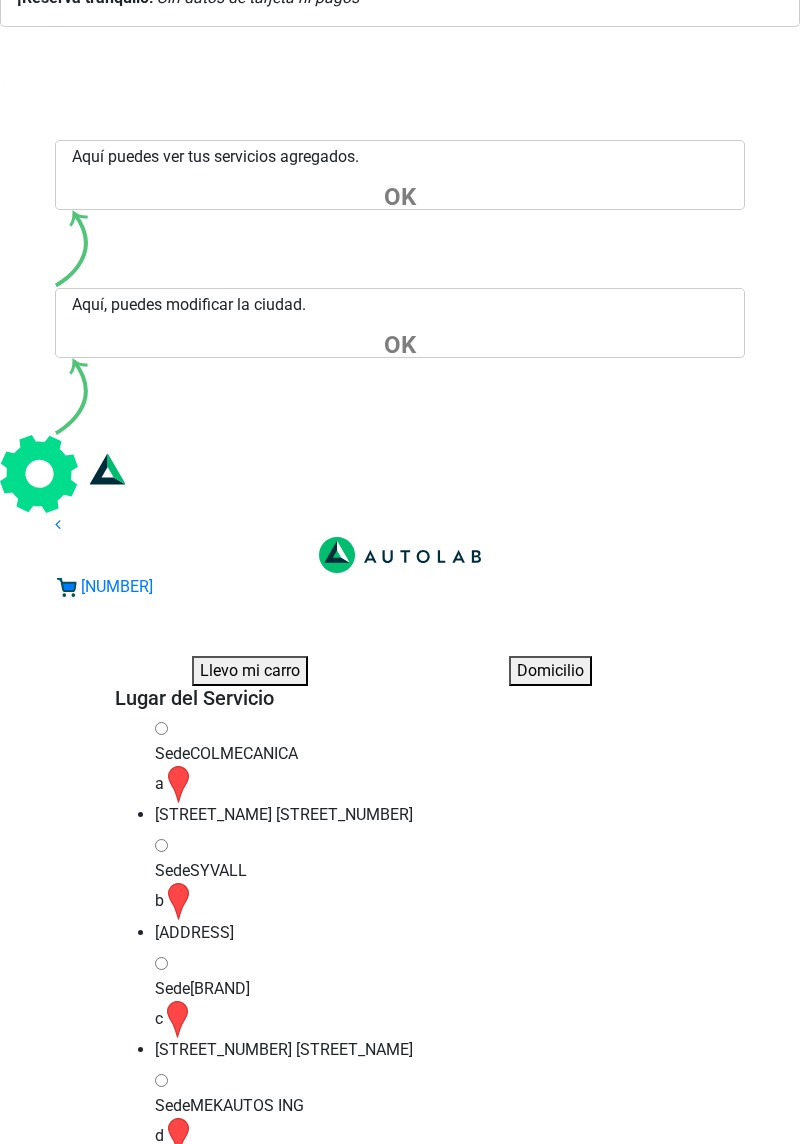 scroll, scrollTop: 0, scrollLeft: 0, axis: both 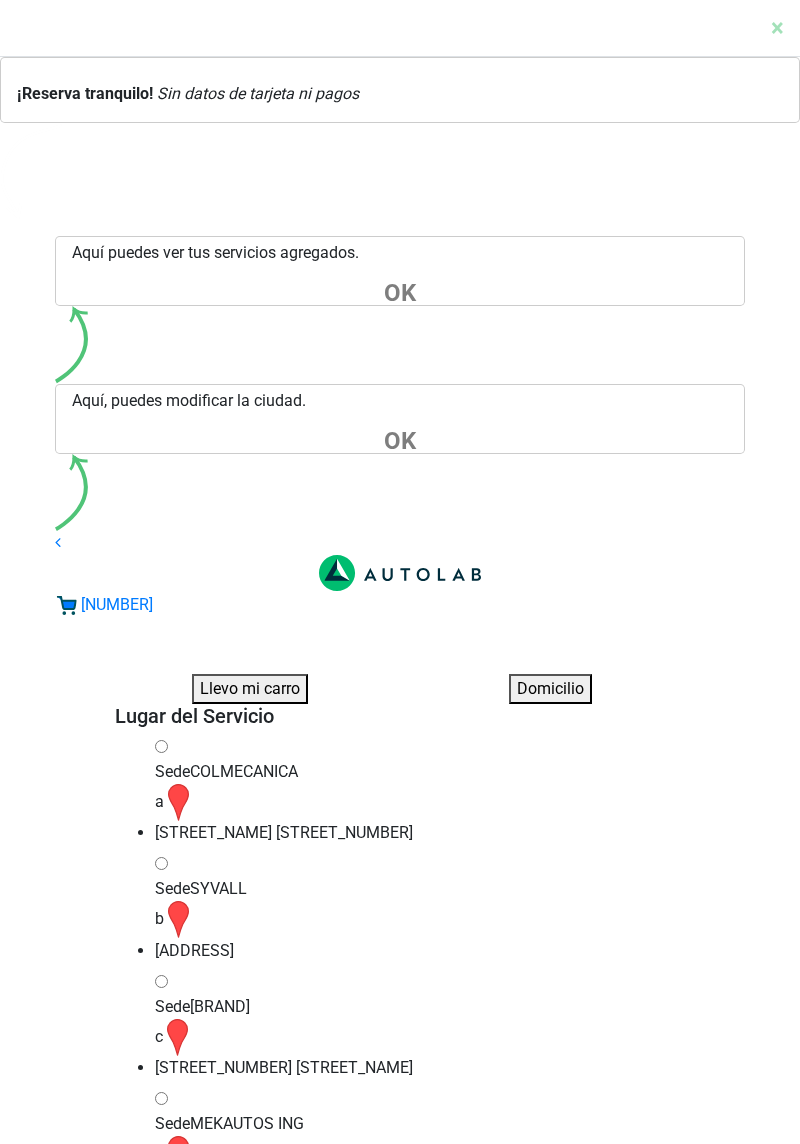 click on "Finalizar reserva" at bounding box center [603, 2434] 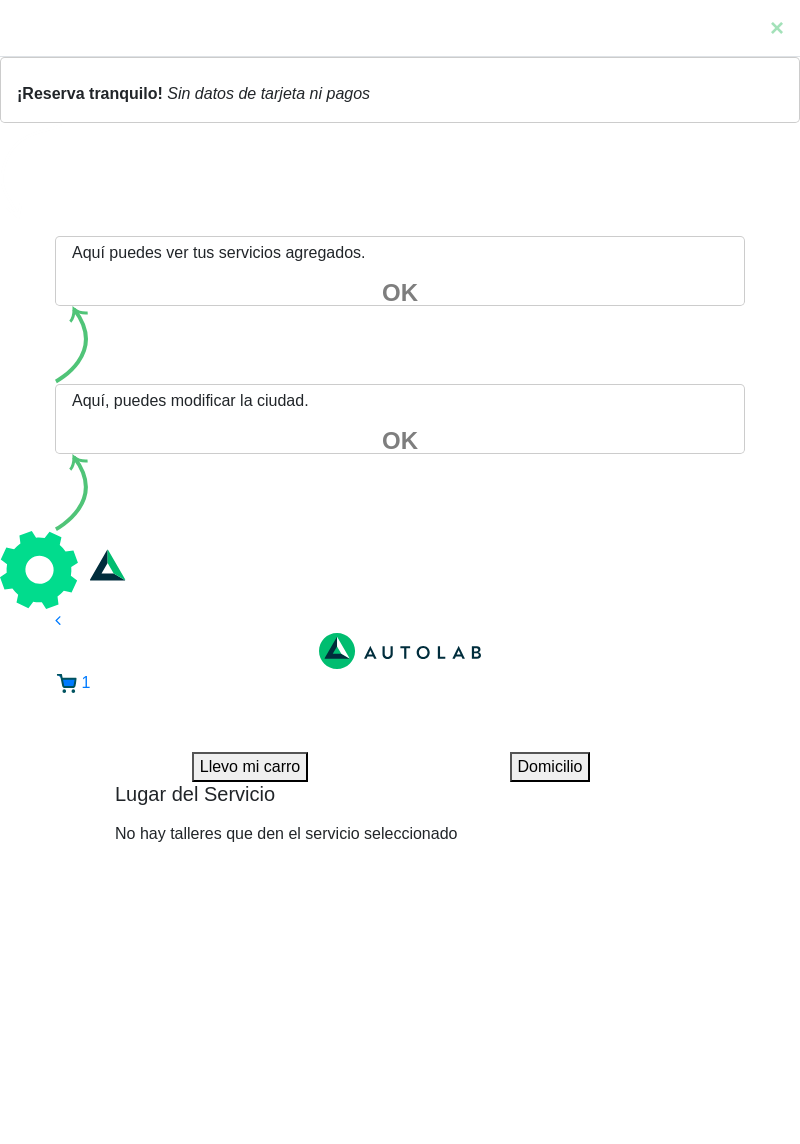 scroll, scrollTop: 0, scrollLeft: 0, axis: both 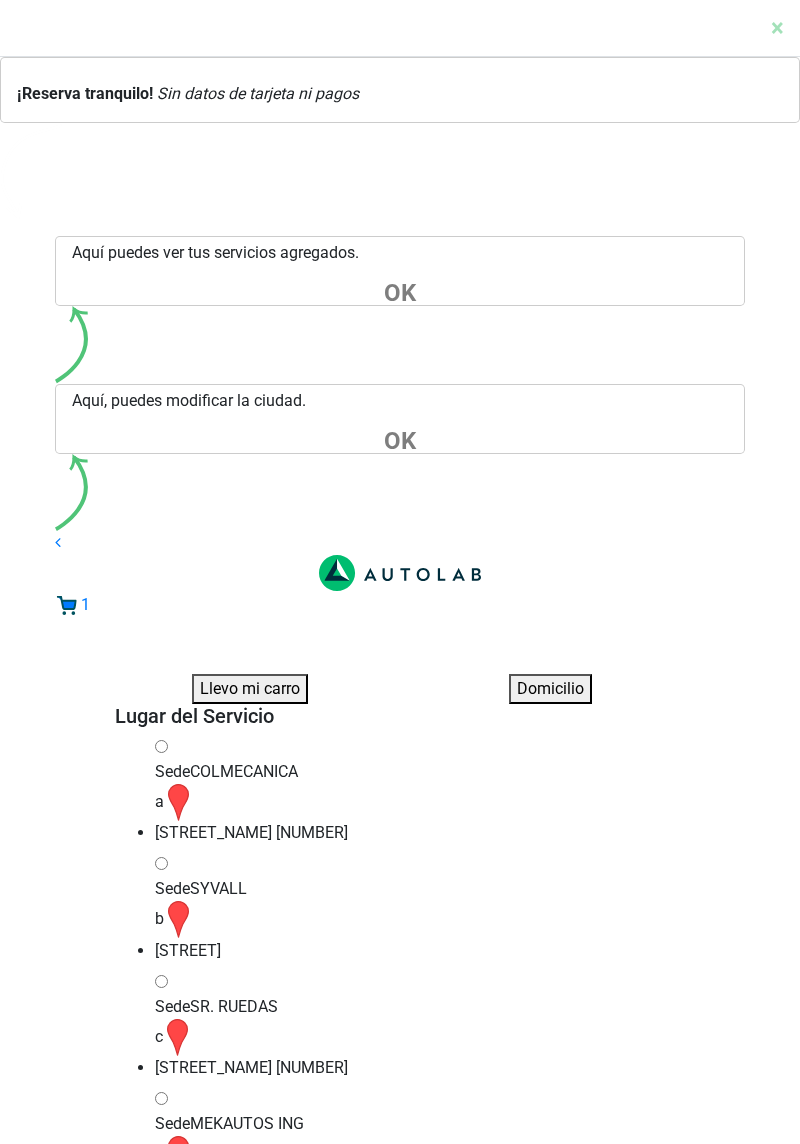 click on "Sede AUTO SUR
h
[STREET_NAME] [NUMBER]" at bounding box center (420, 1615) 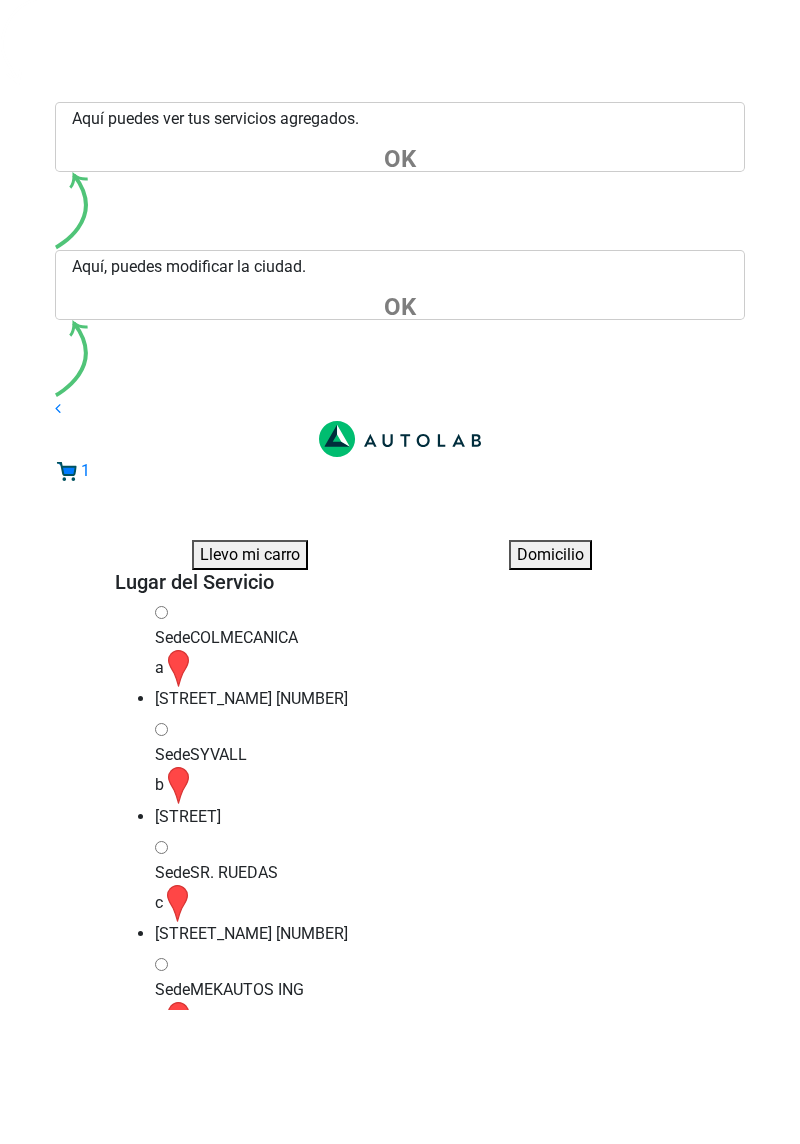 type on "[PERSON_NAME]" 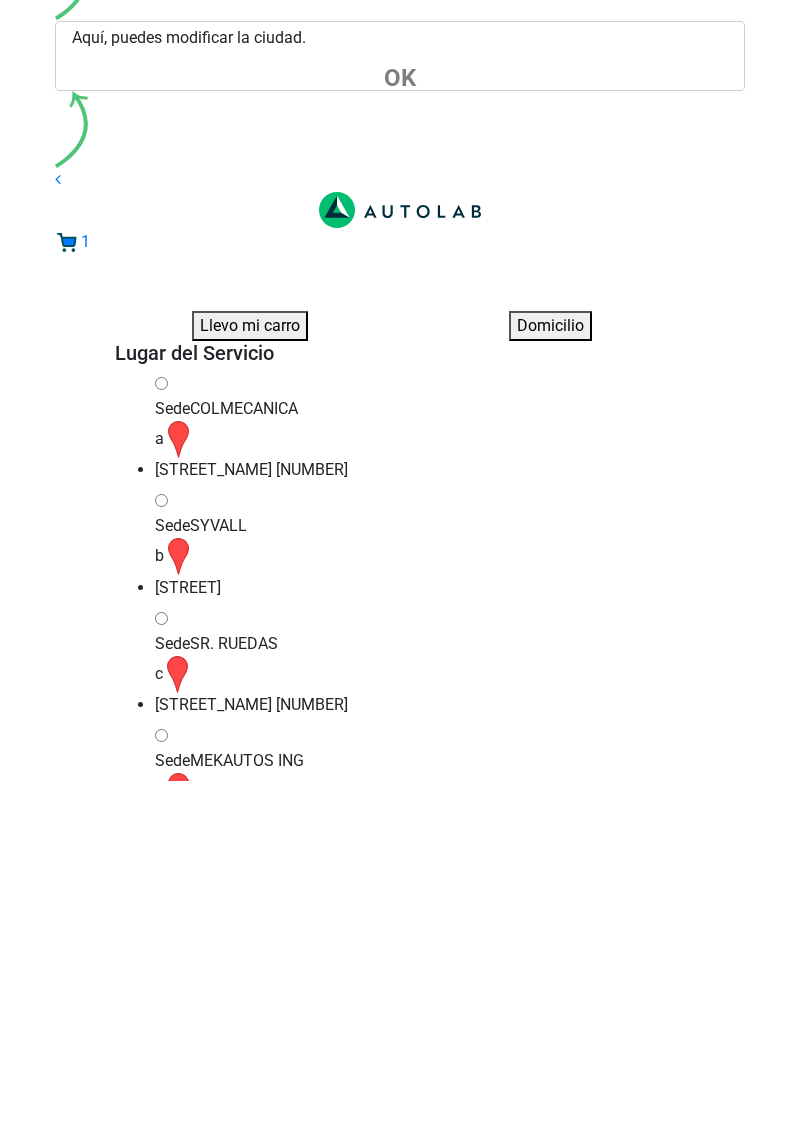 type on "[EMAIL]" 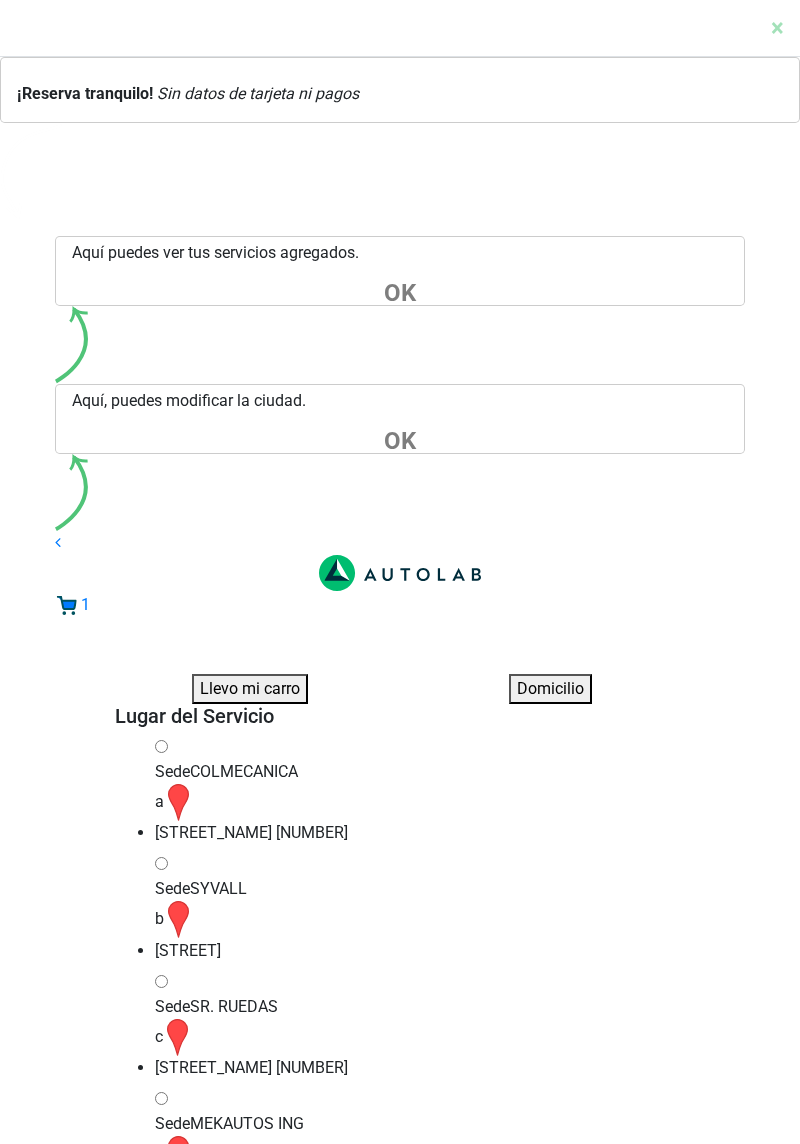 click on "Acepto la  Política de Datos Personales , las  Condiciones del Servicio  y autorizo a Autolab para realizar comunicaciones a través de los  Canales de Contacto ." at bounding box center (121, 2235) 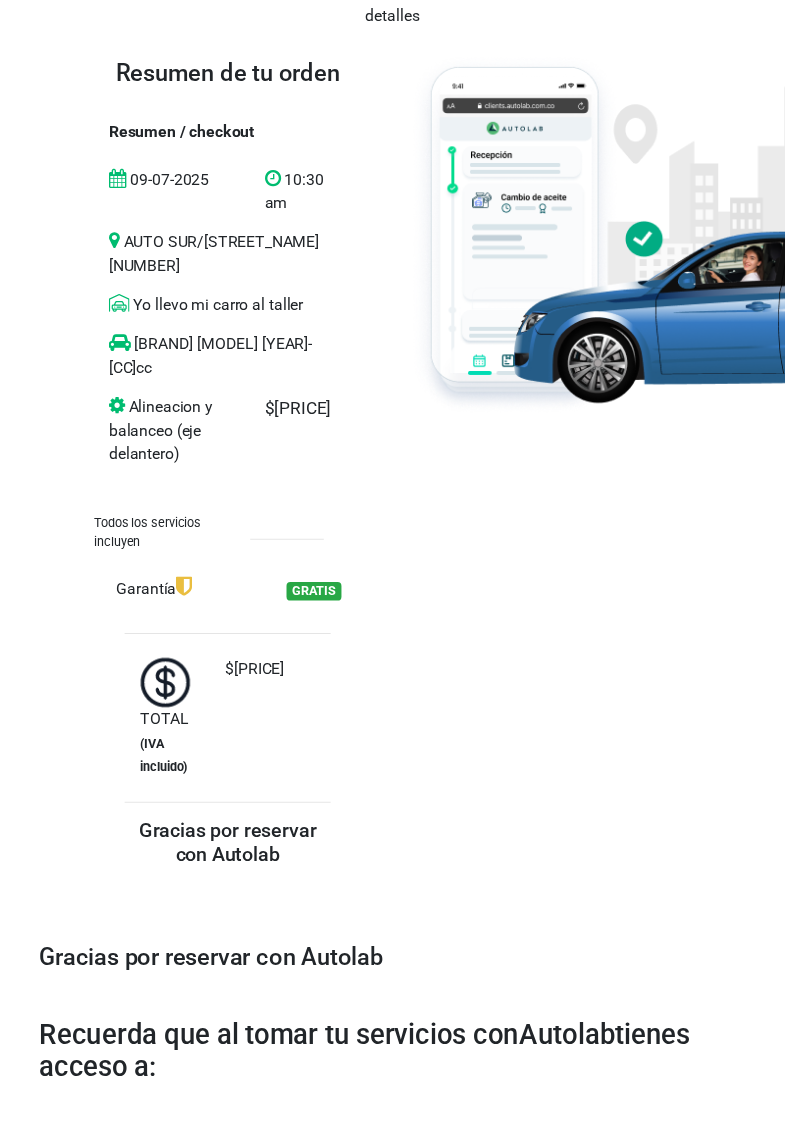 scroll, scrollTop: 838, scrollLeft: 0, axis: vertical 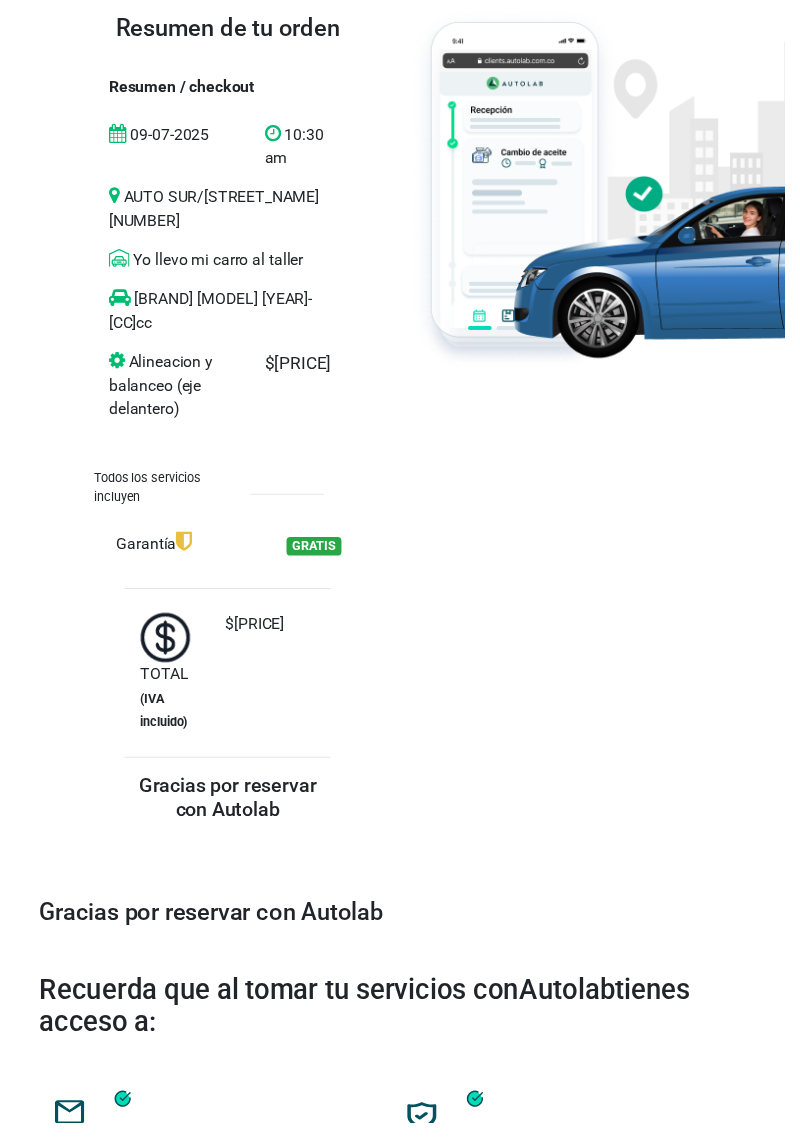 click on "Ir al sitio web" at bounding box center (400, 1932) 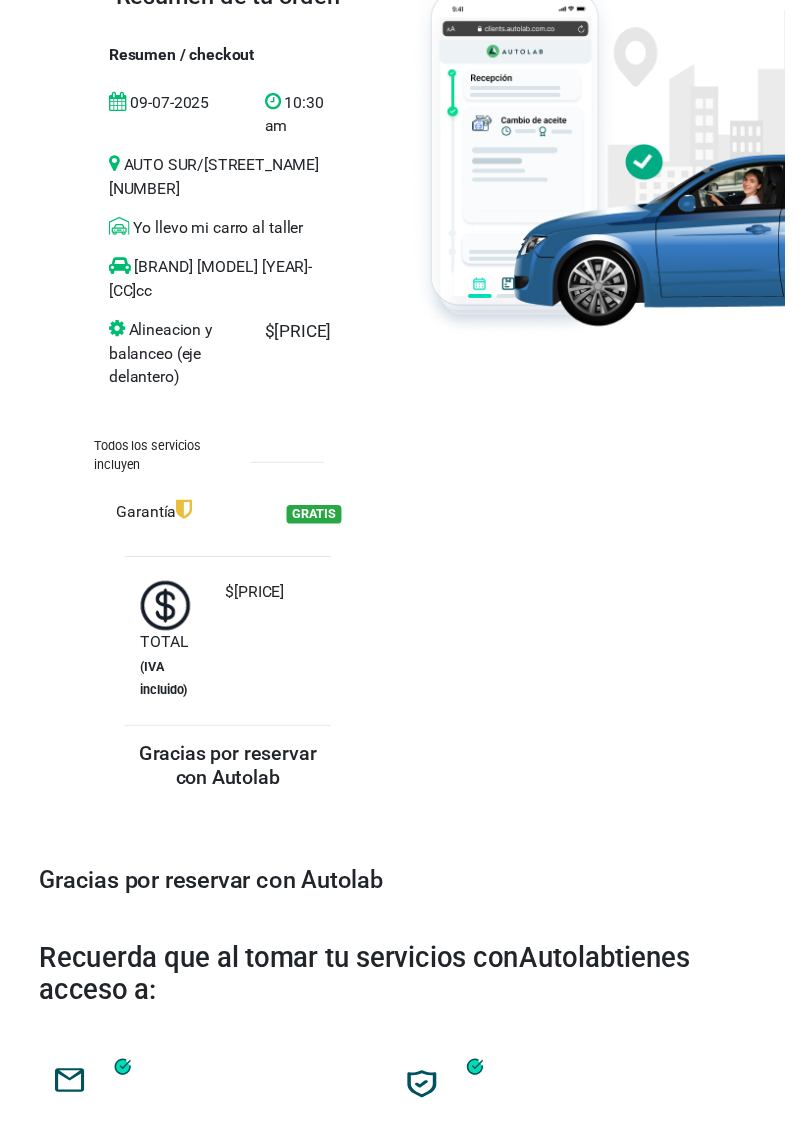 scroll, scrollTop: 897, scrollLeft: 0, axis: vertical 